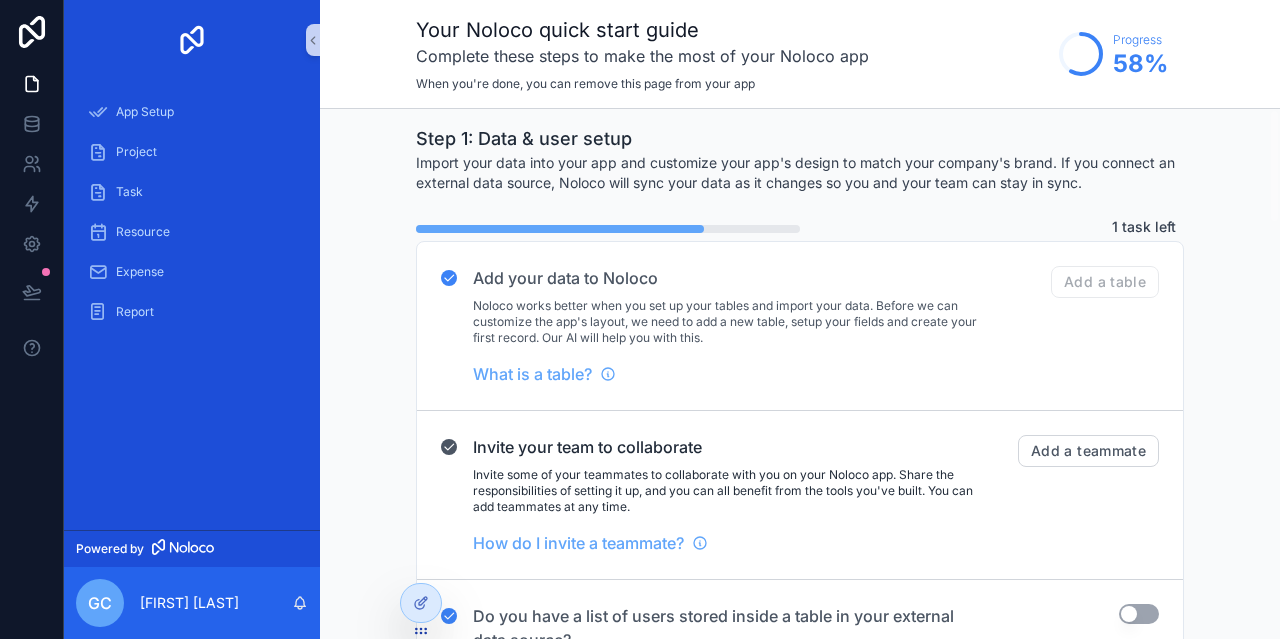scroll, scrollTop: 0, scrollLeft: 0, axis: both 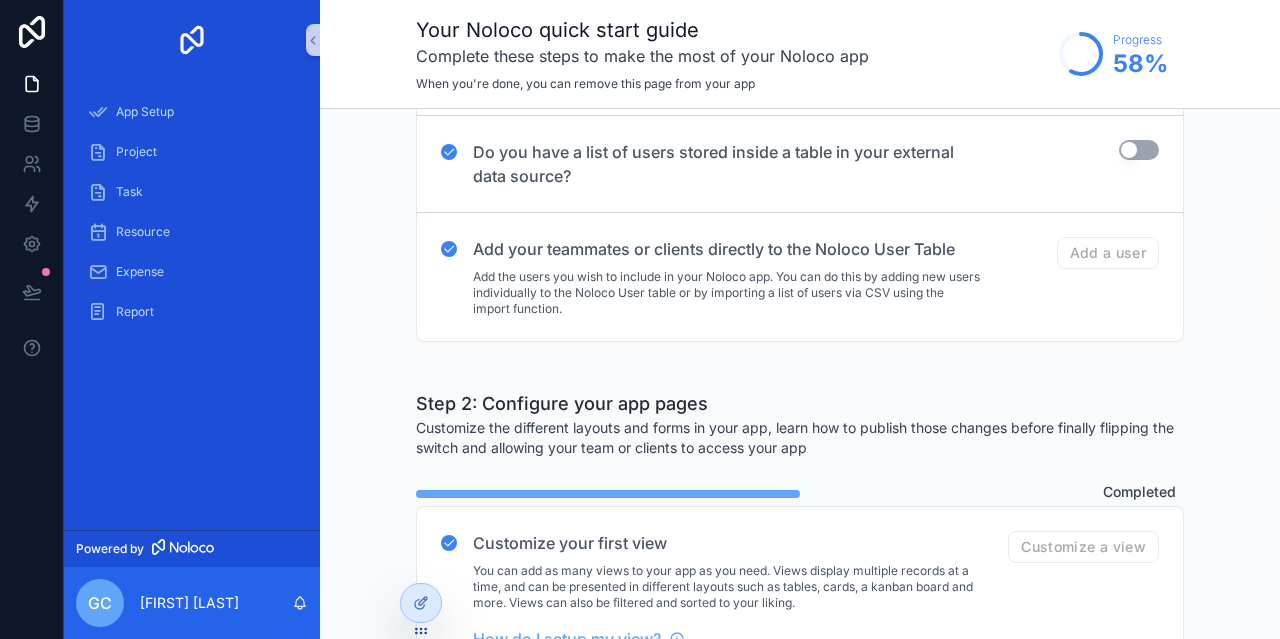 click on "Use setting" at bounding box center [1139, 150] 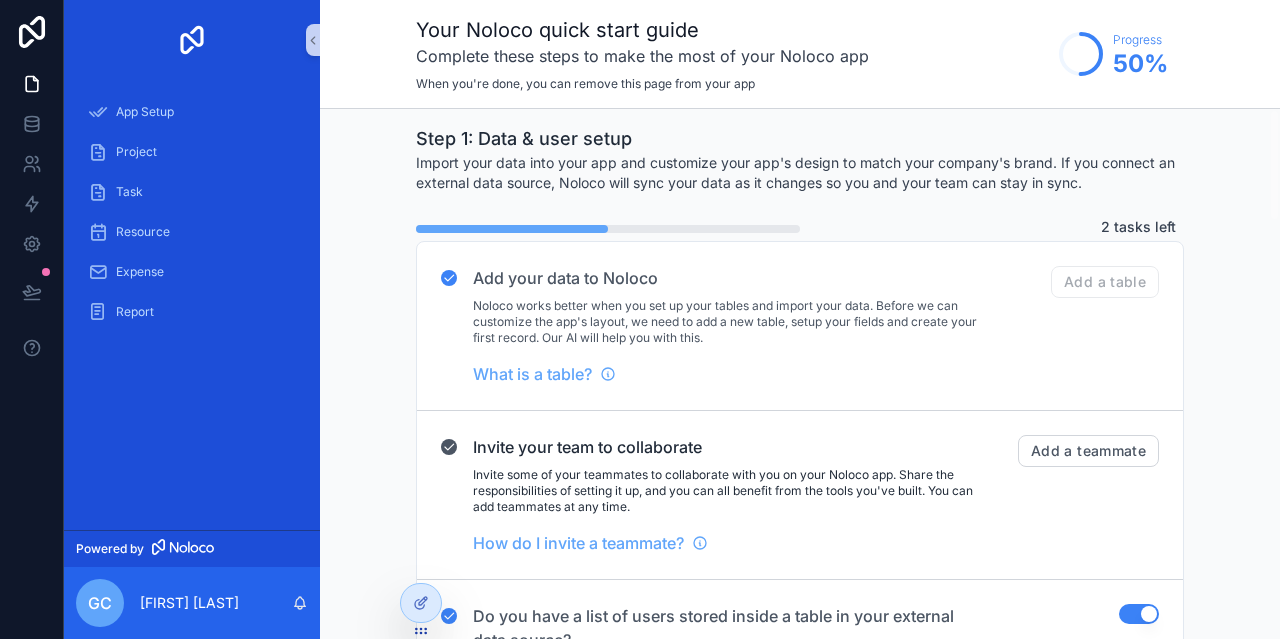 click on "Import your data into your app and customize your app's design to match your company's brand. If you connect an external data source, Noloco will sync your data as it changes so you and your team can stay in sync." at bounding box center [800, 173] 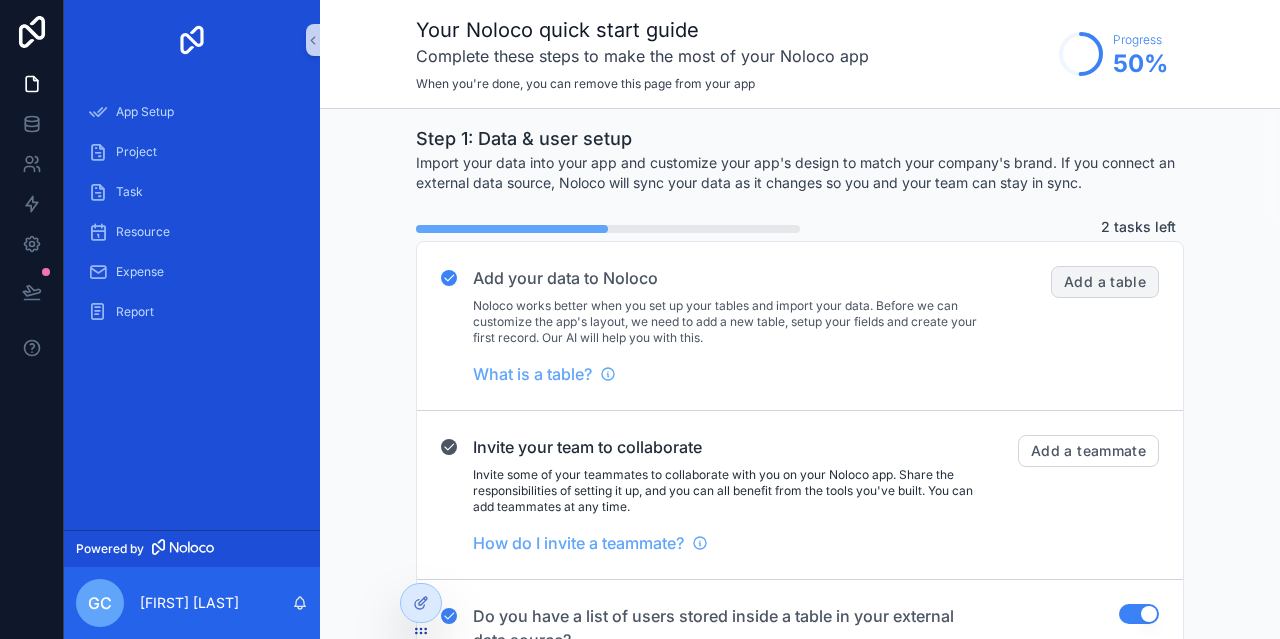 click on "Add a table" at bounding box center (1105, 282) 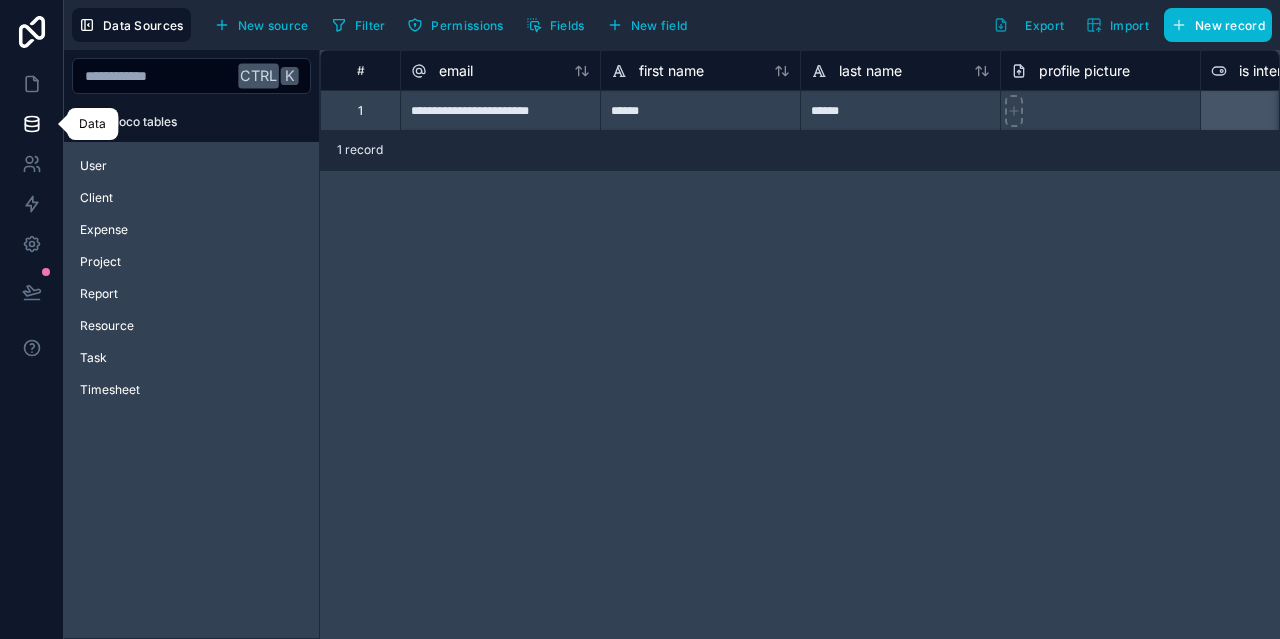 click 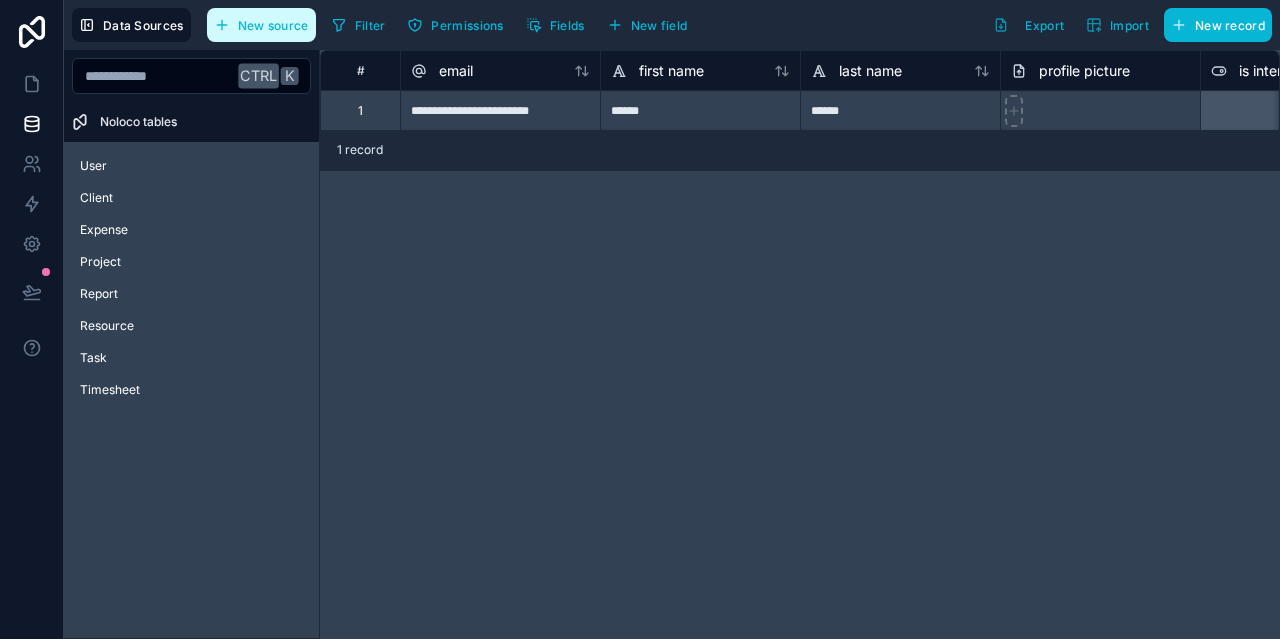 click on "New source" at bounding box center (273, 25) 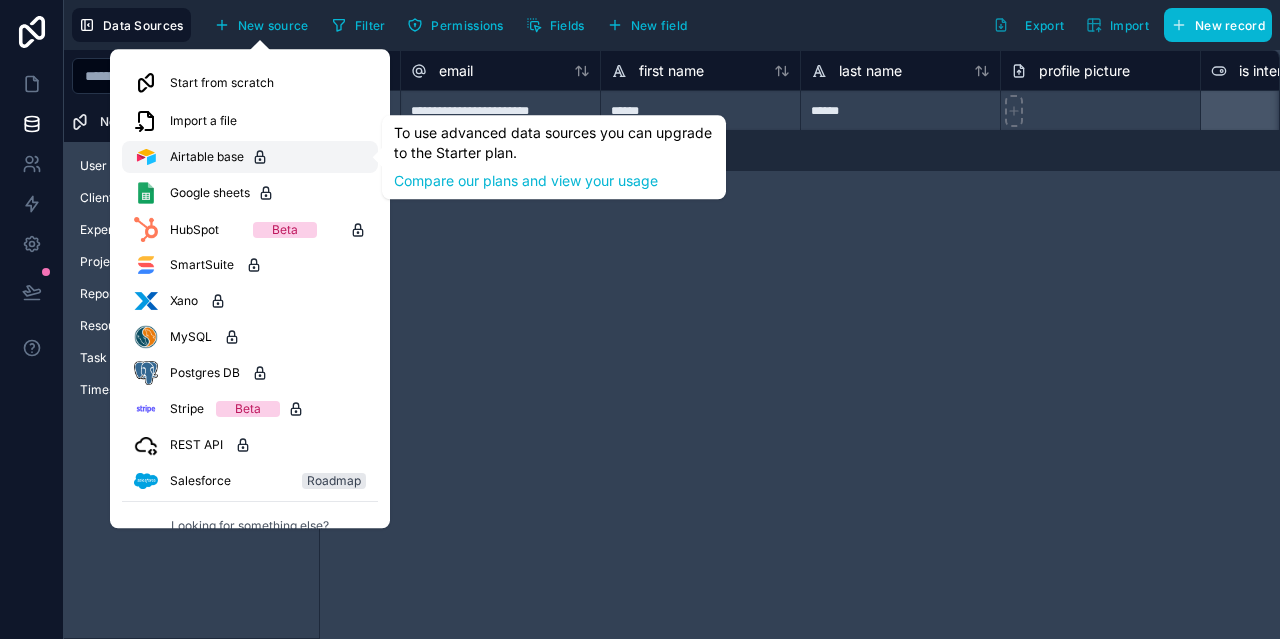 click on "Airtable base" at bounding box center [207, 157] 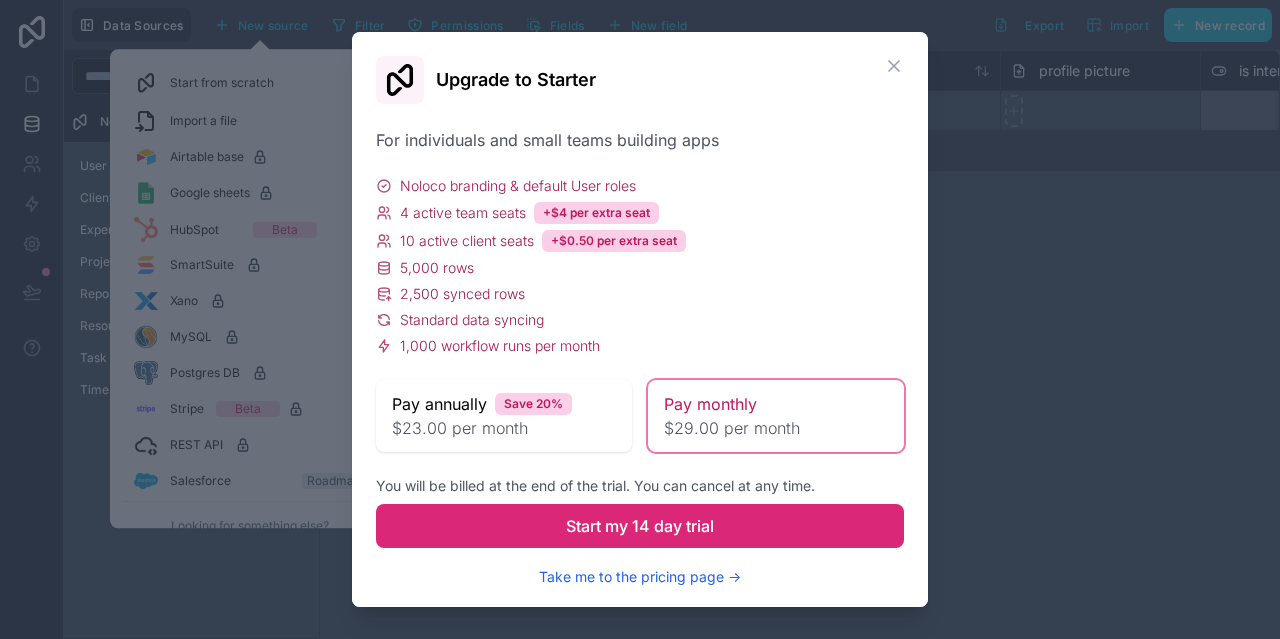 click on "Start my 14 day trial" at bounding box center (640, 526) 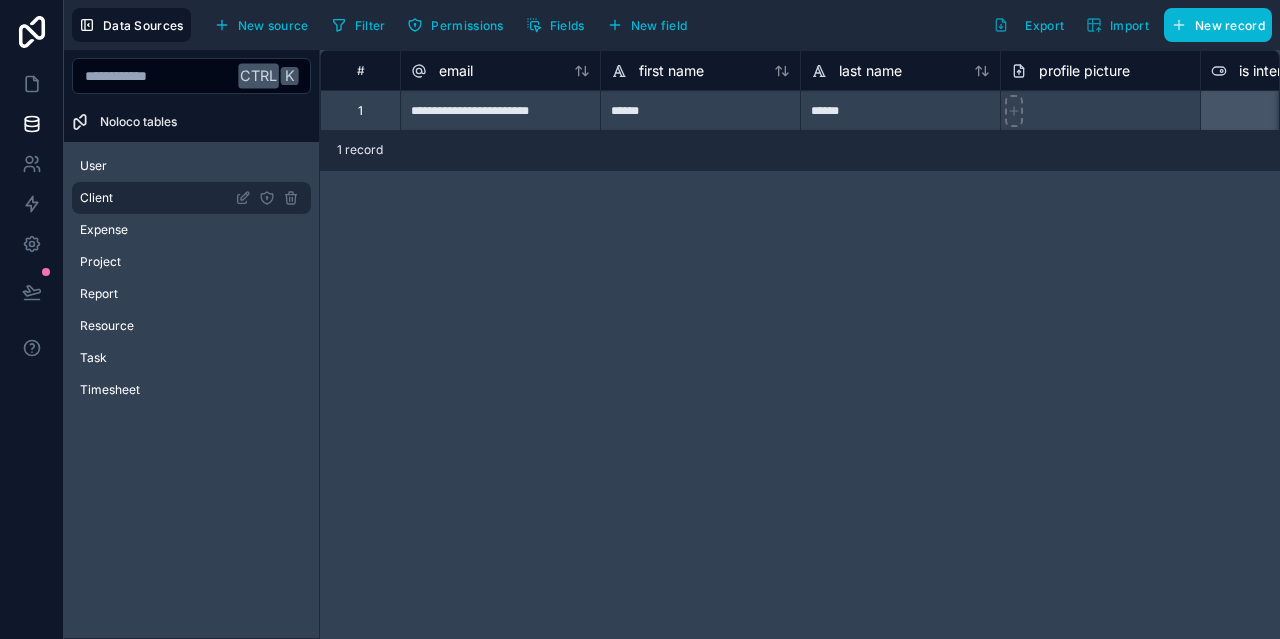 scroll, scrollTop: 0, scrollLeft: 0, axis: both 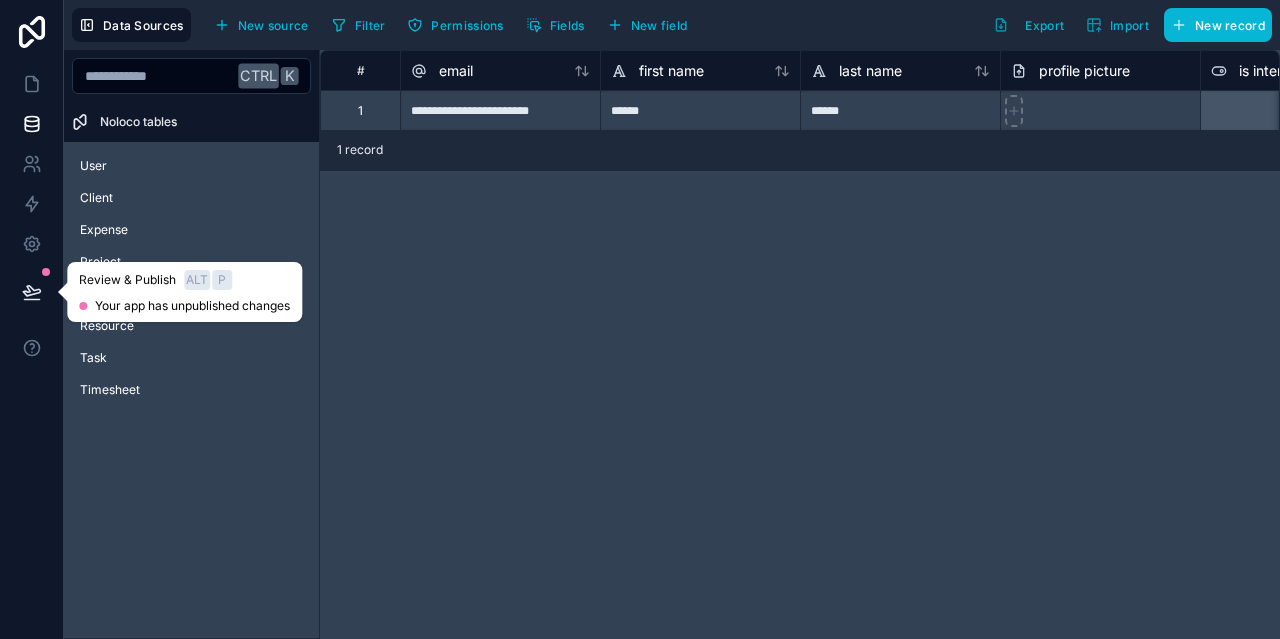 click 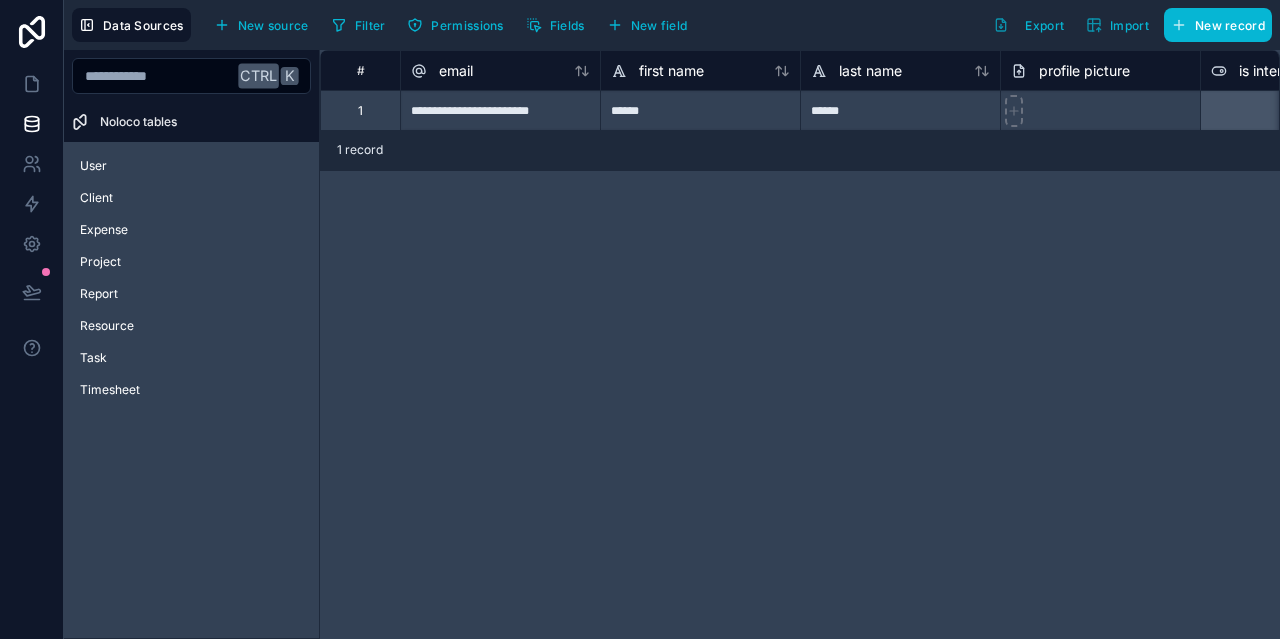 click on "**********" at bounding box center (800, 344) 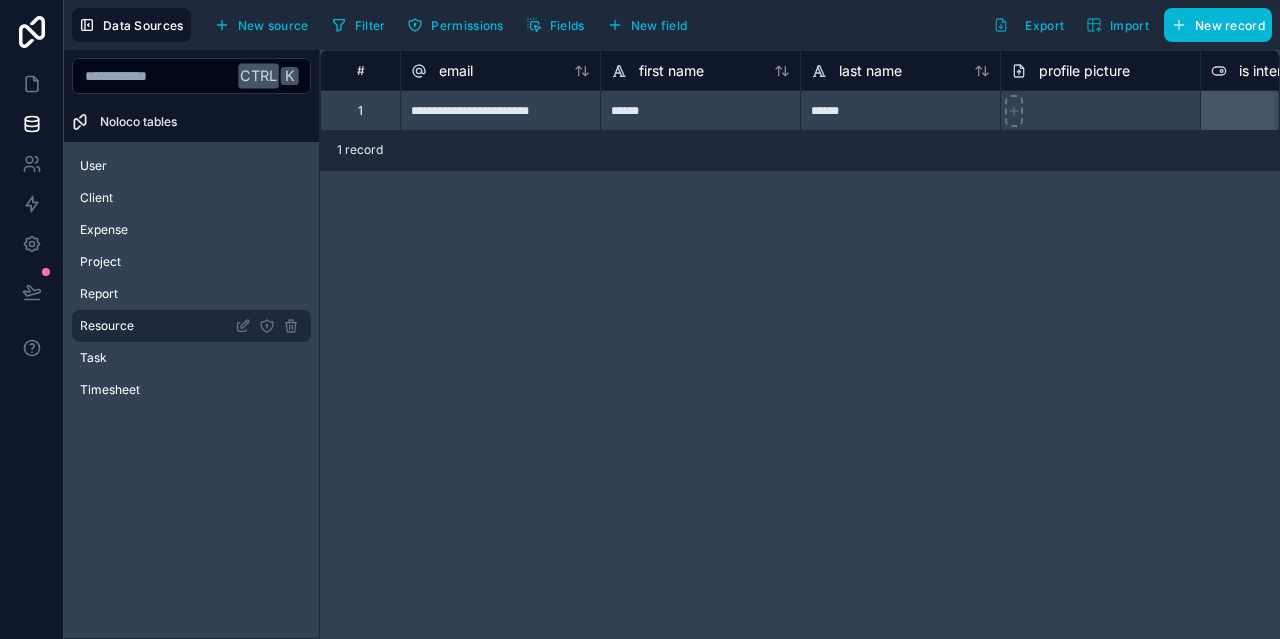 click on "Resource" at bounding box center [191, 326] 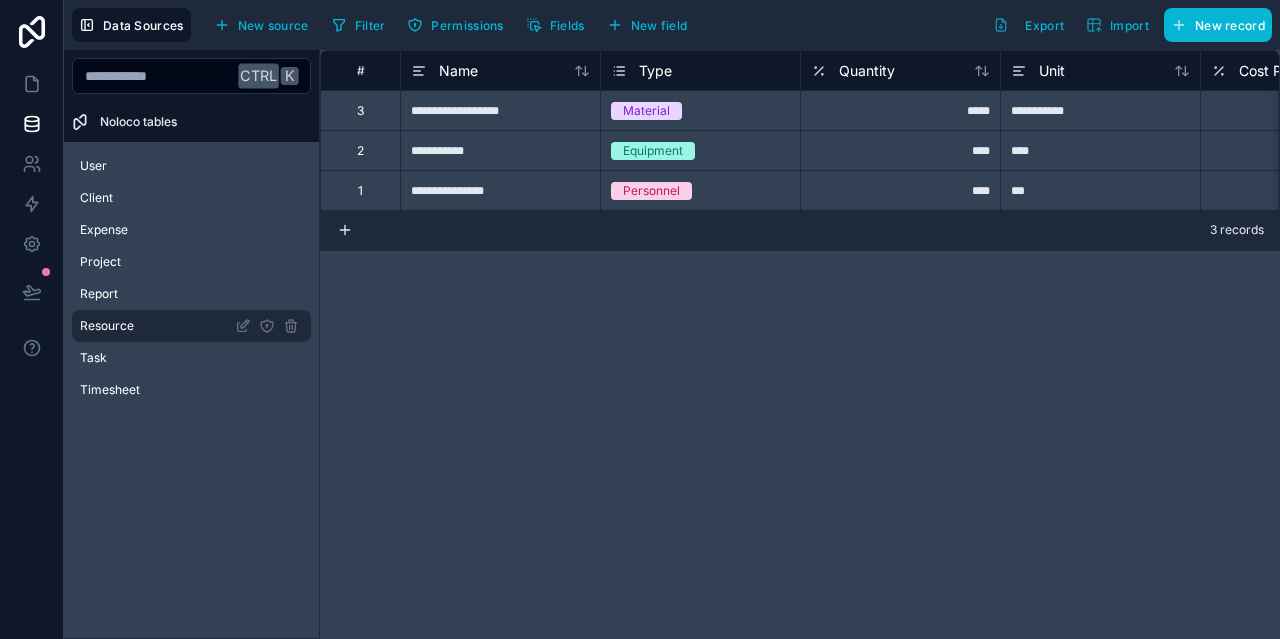click on "Resource" at bounding box center [191, 326] 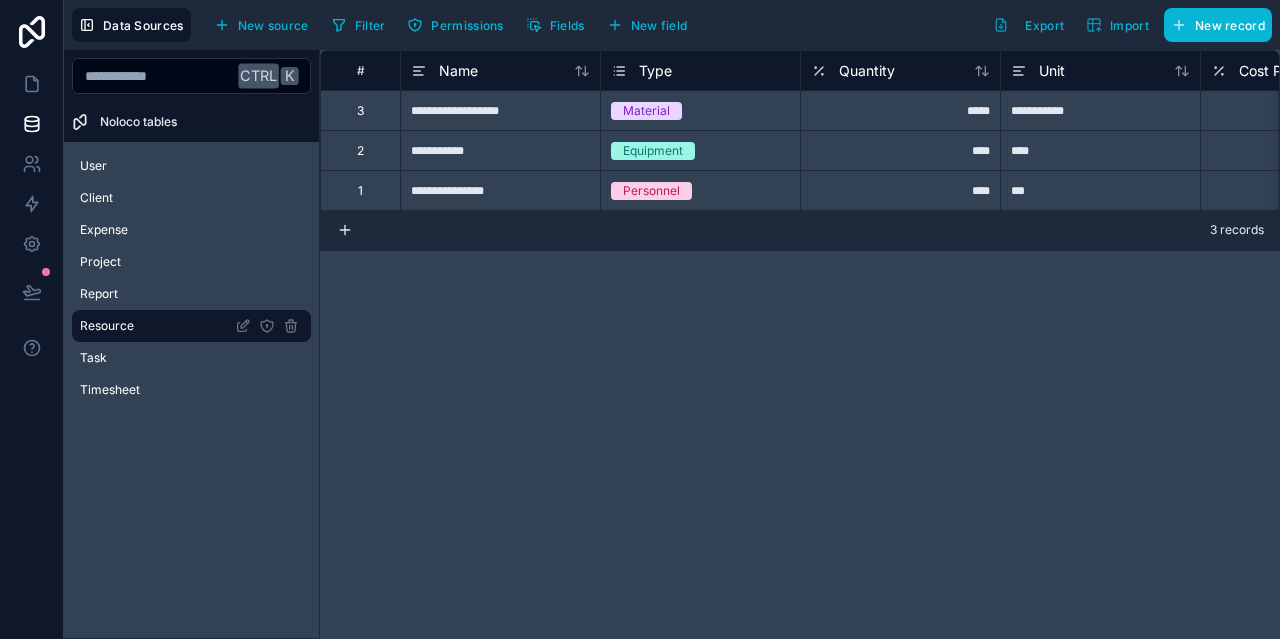 click on "**********" at bounding box center (800, 344) 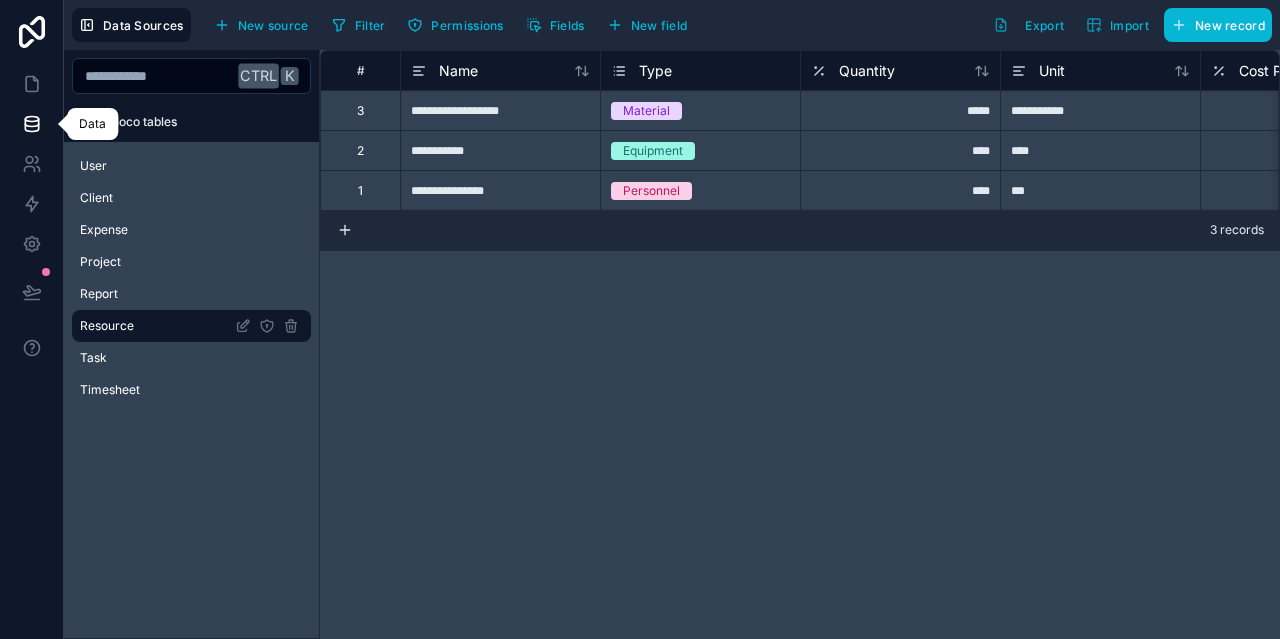 click 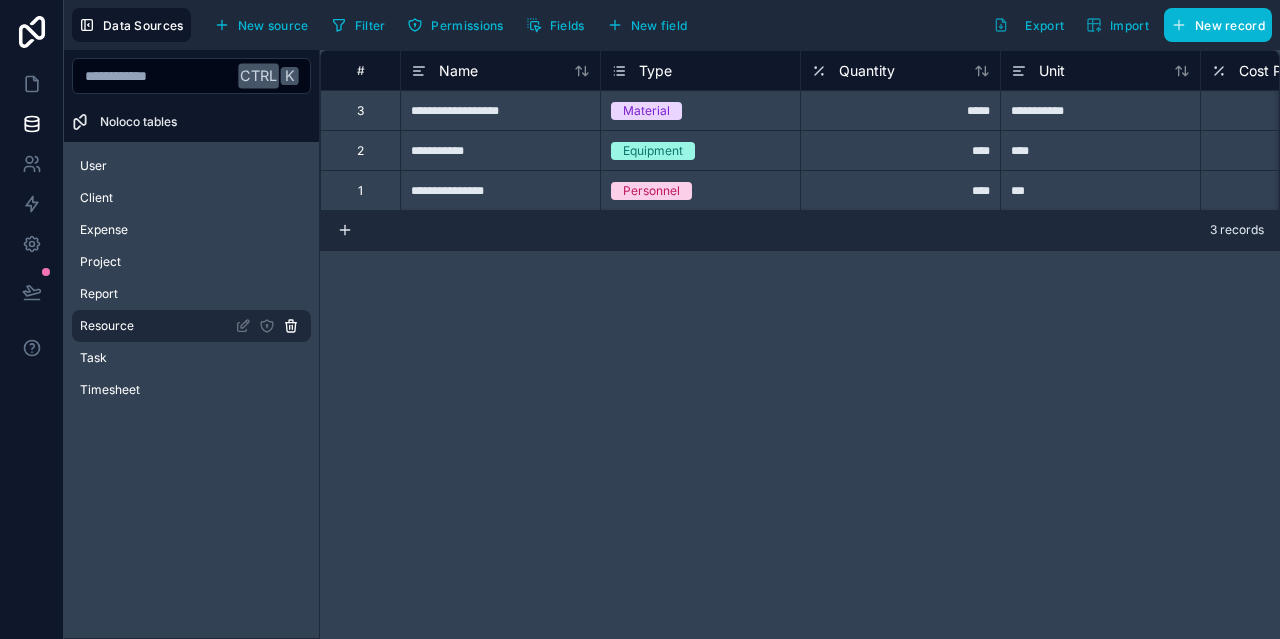 click 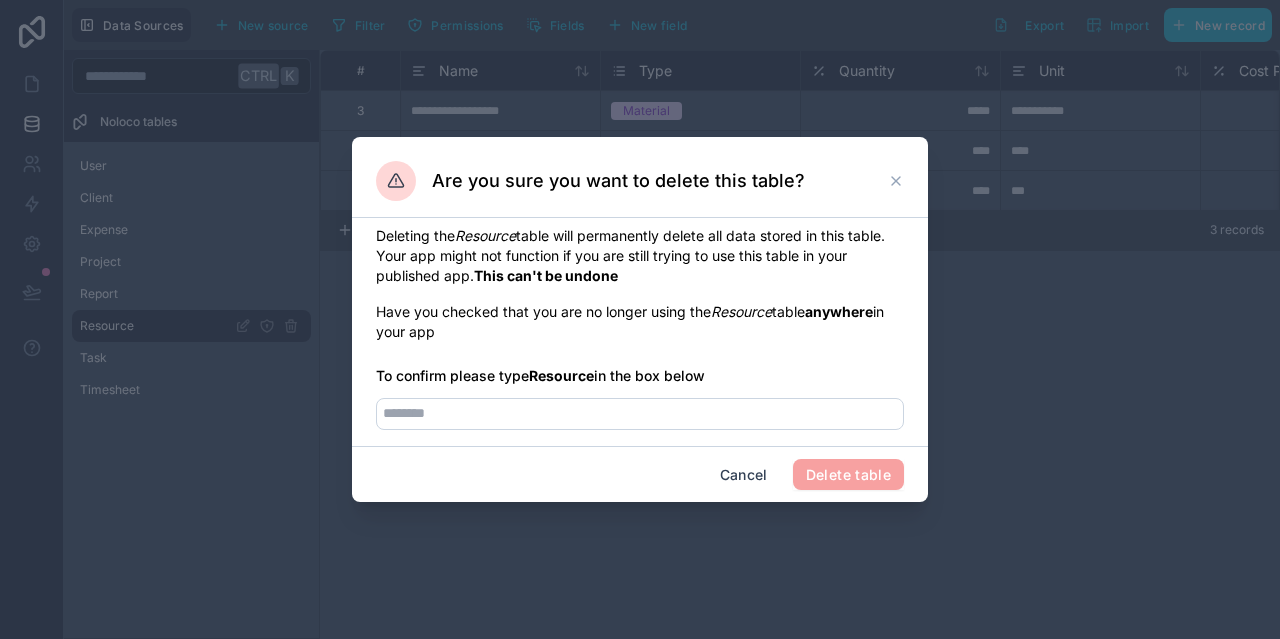 click on "Delete table" at bounding box center (848, 475) 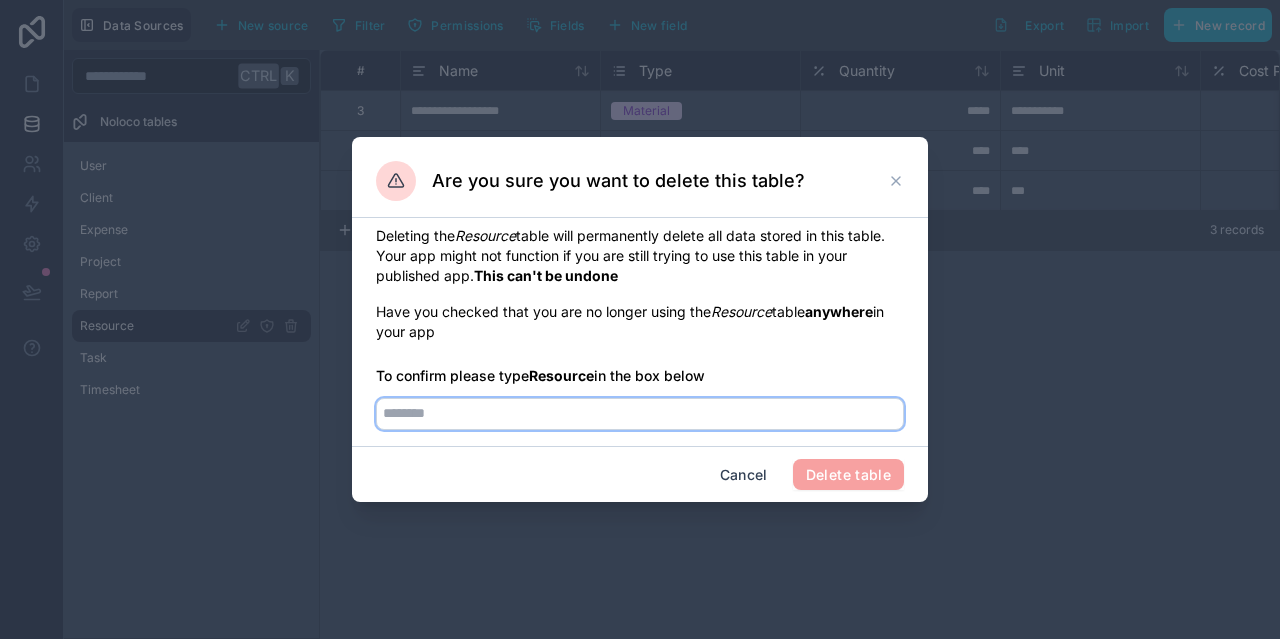 click at bounding box center [640, 414] 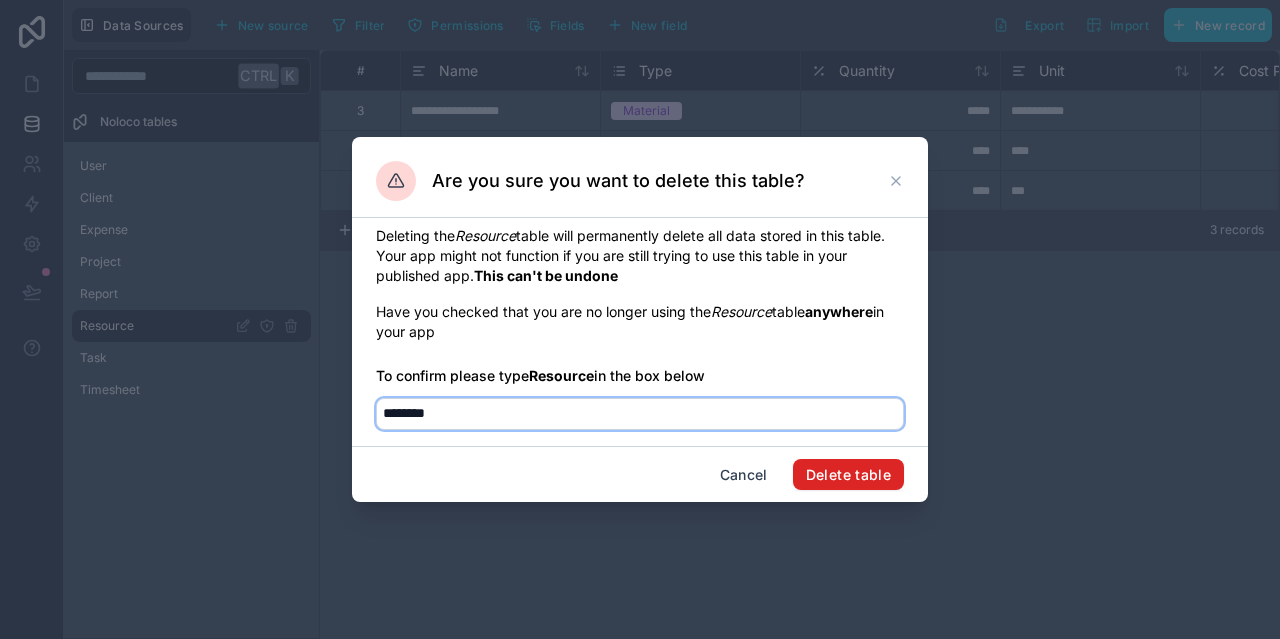type on "********" 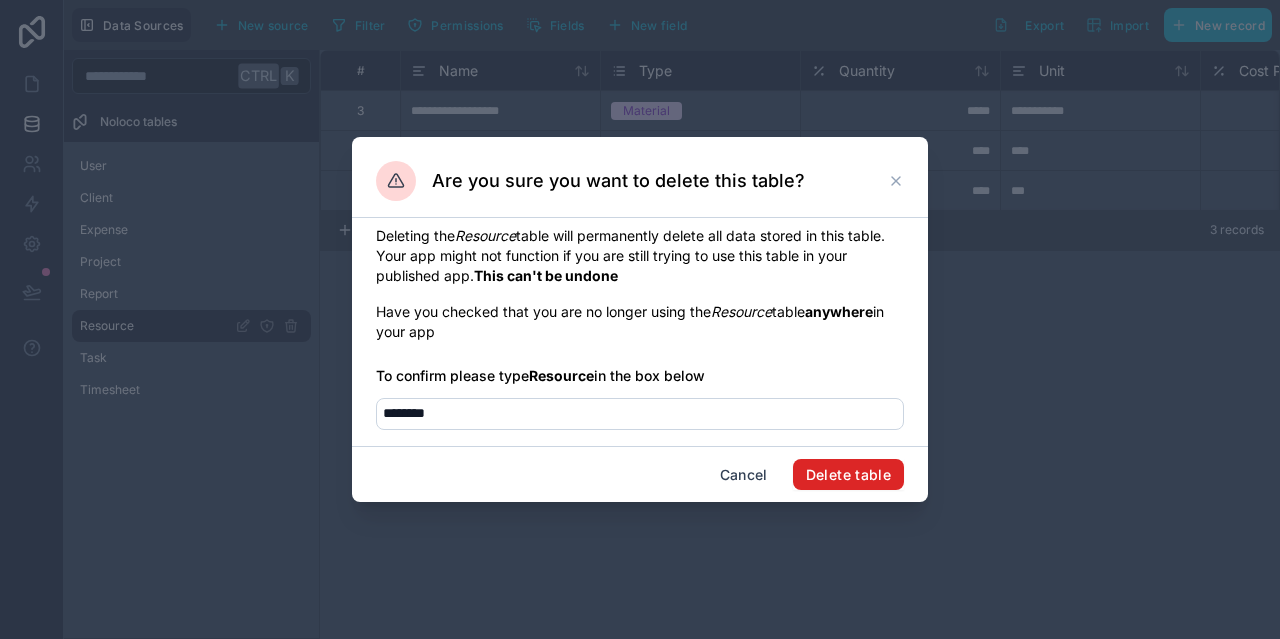 click on "Delete table" at bounding box center (848, 475) 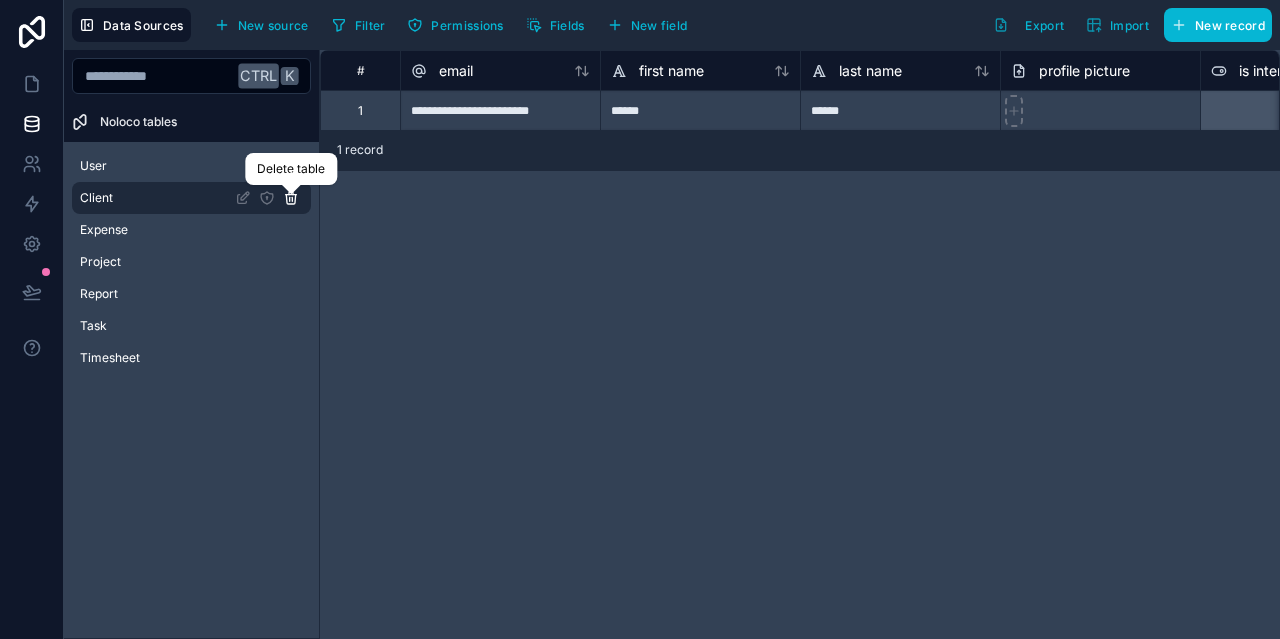 click 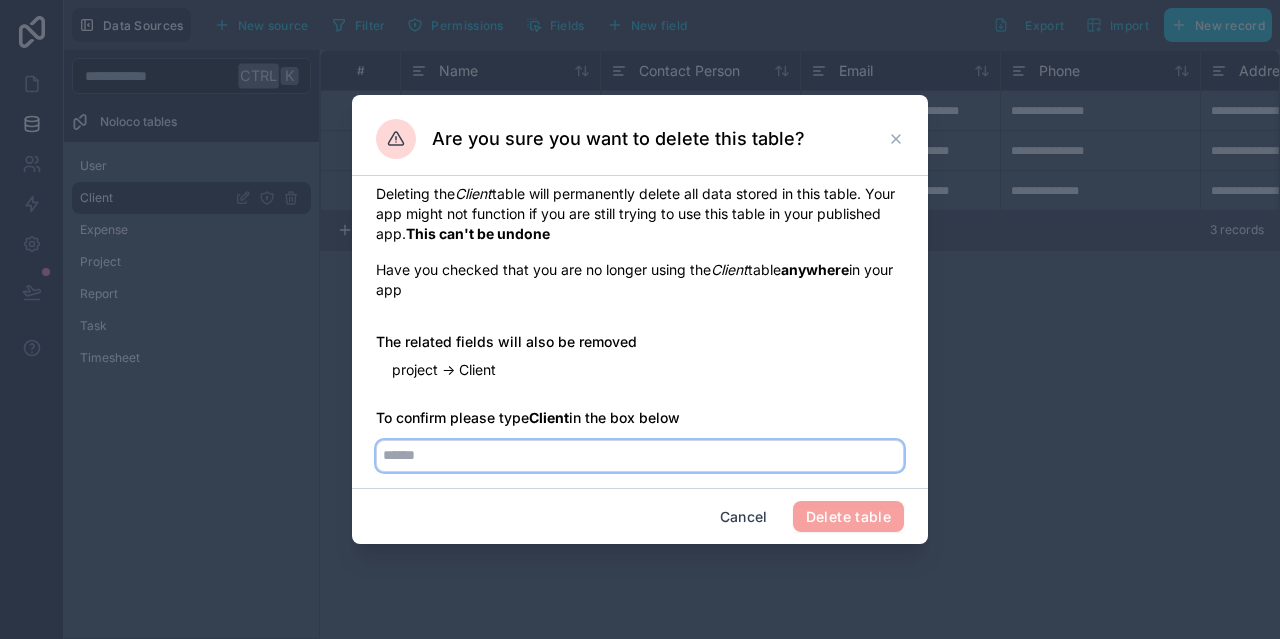 click at bounding box center [640, 456] 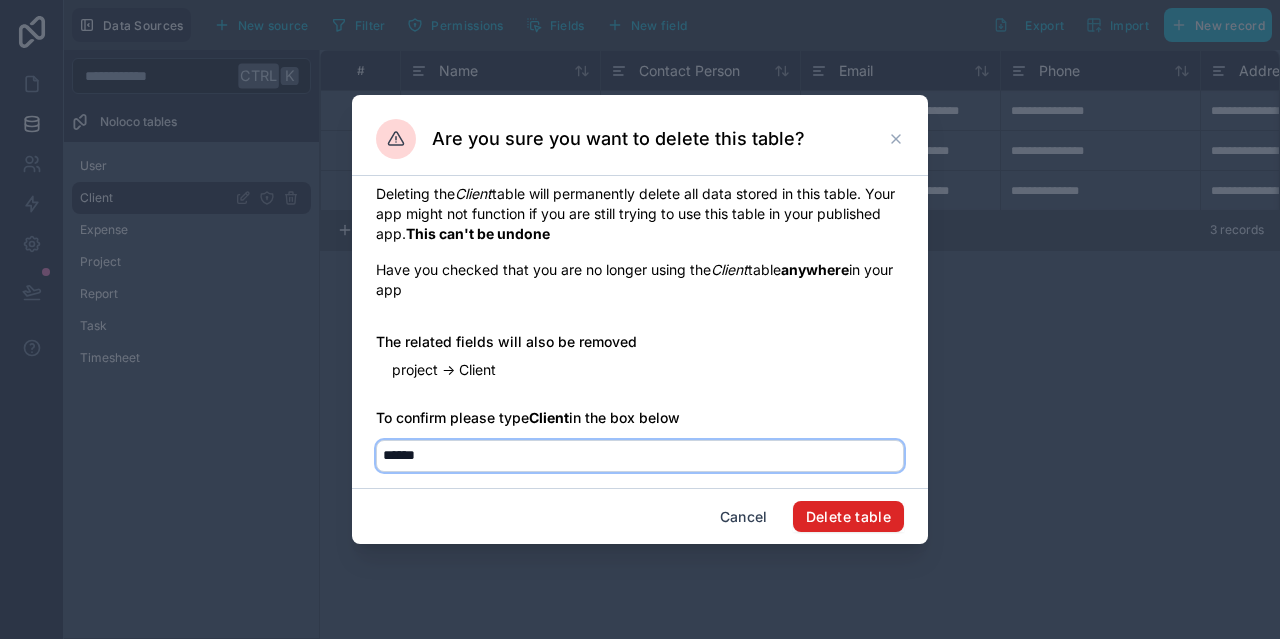 type on "******" 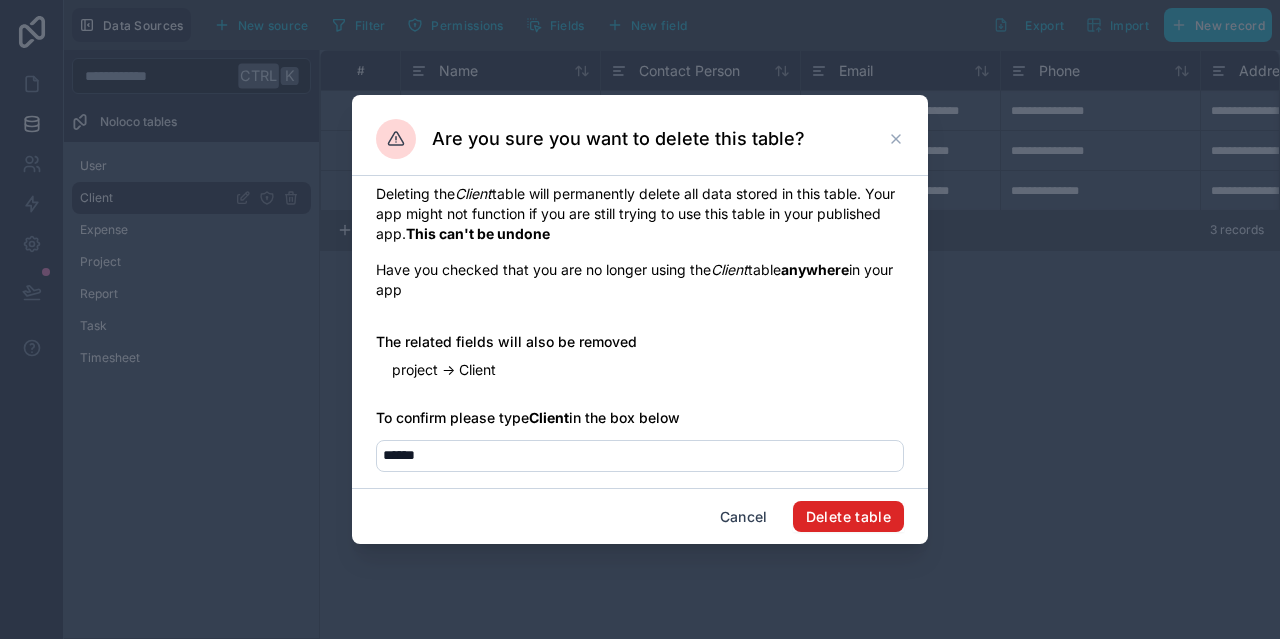 click on "Delete table" at bounding box center (848, 517) 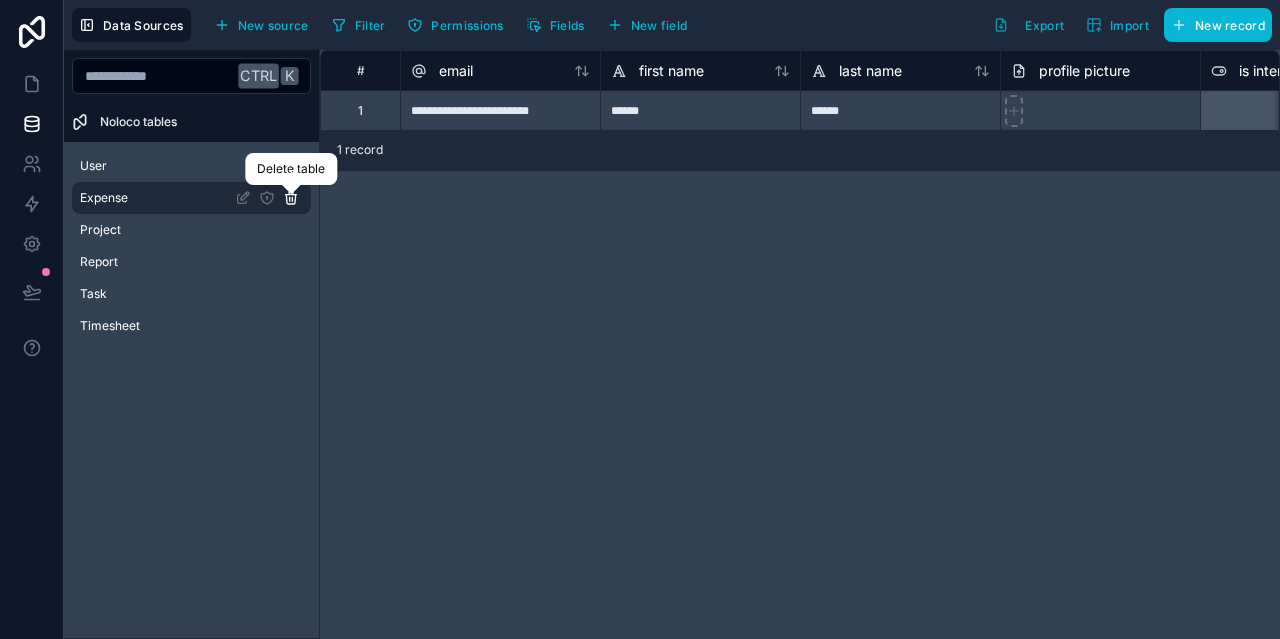 click 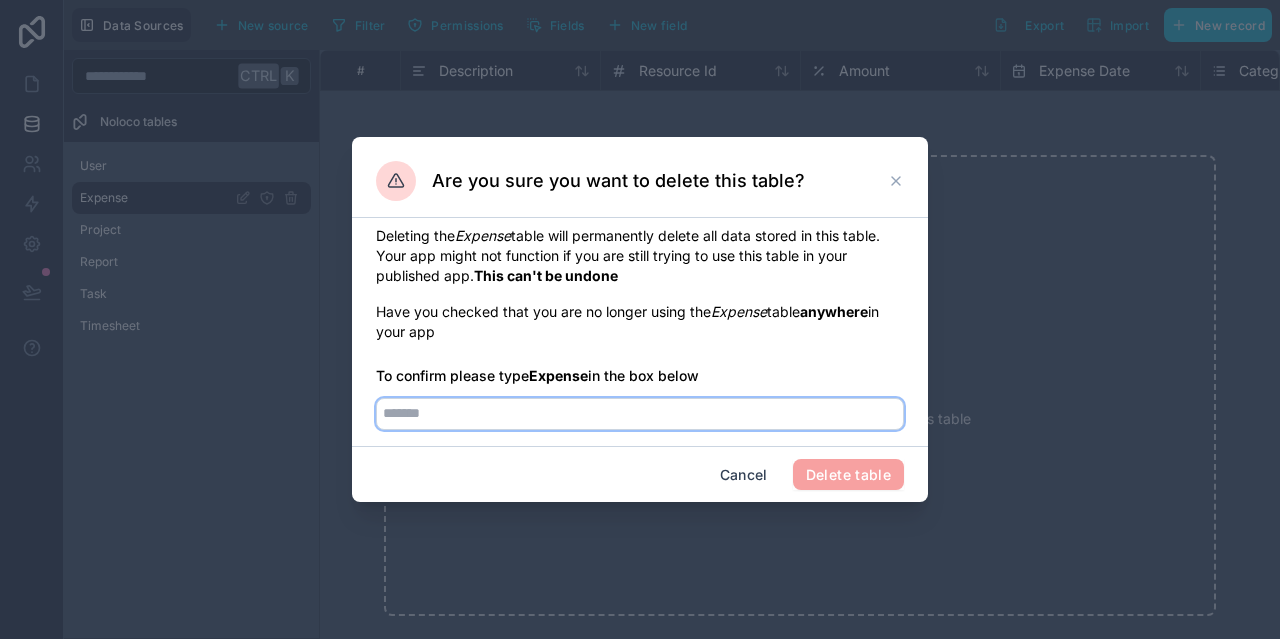 click at bounding box center [640, 414] 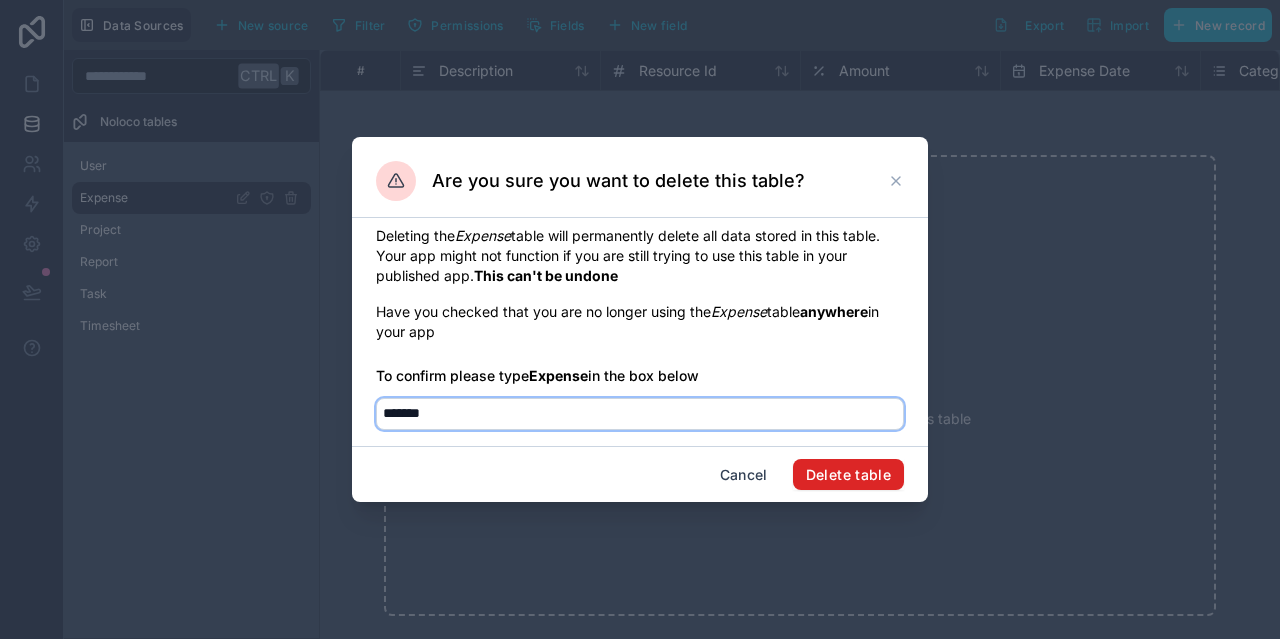 type on "*******" 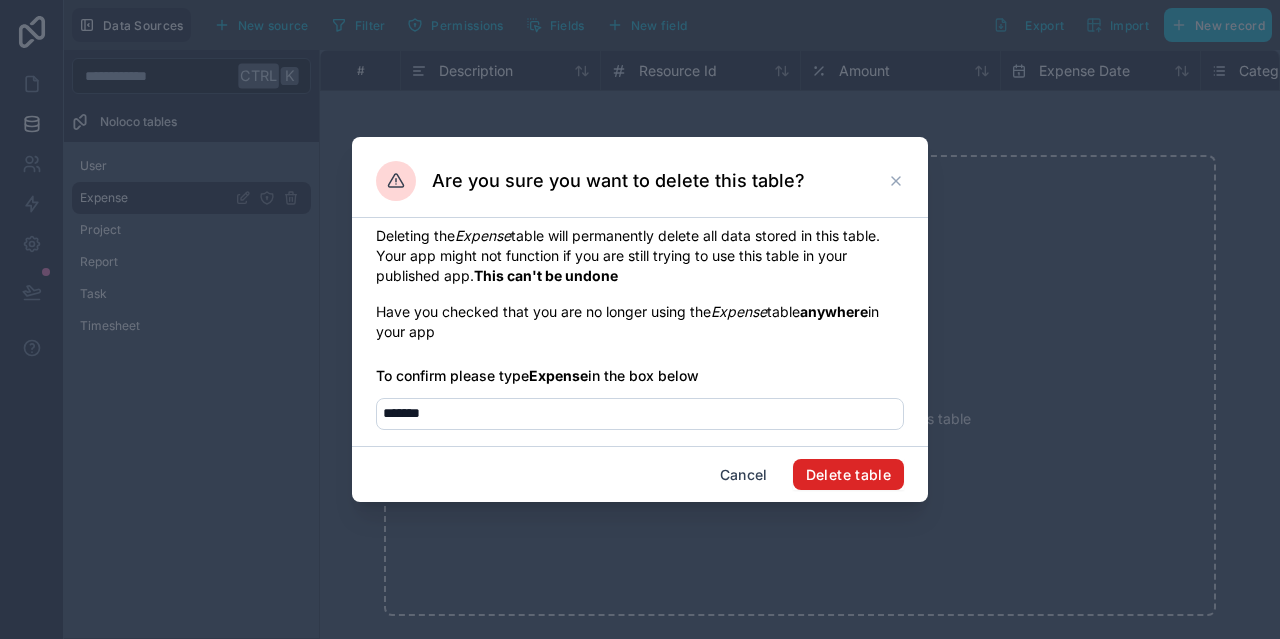 click on "Delete table" at bounding box center (848, 475) 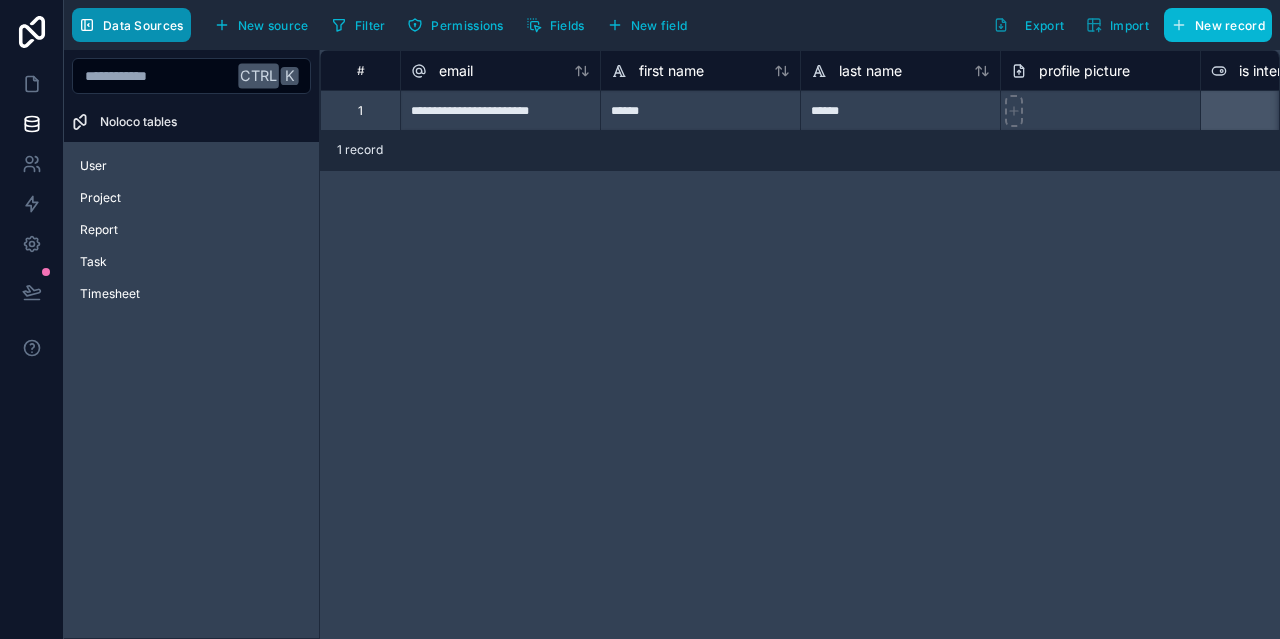 click on "Data Sources" at bounding box center [143, 25] 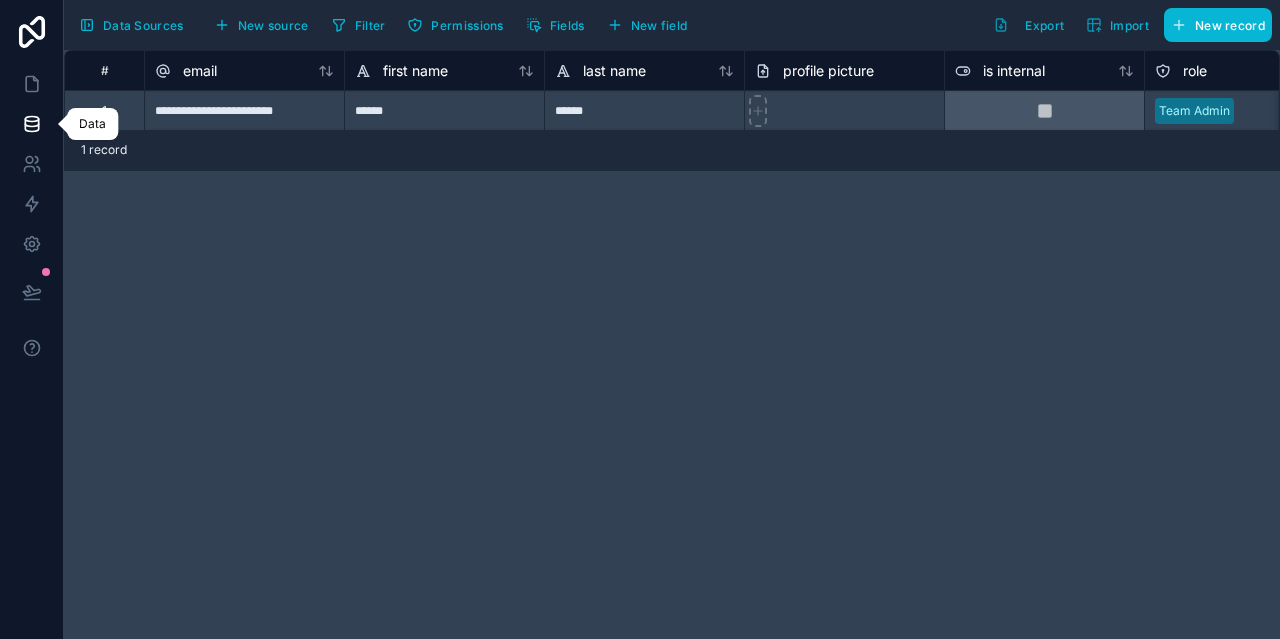 click 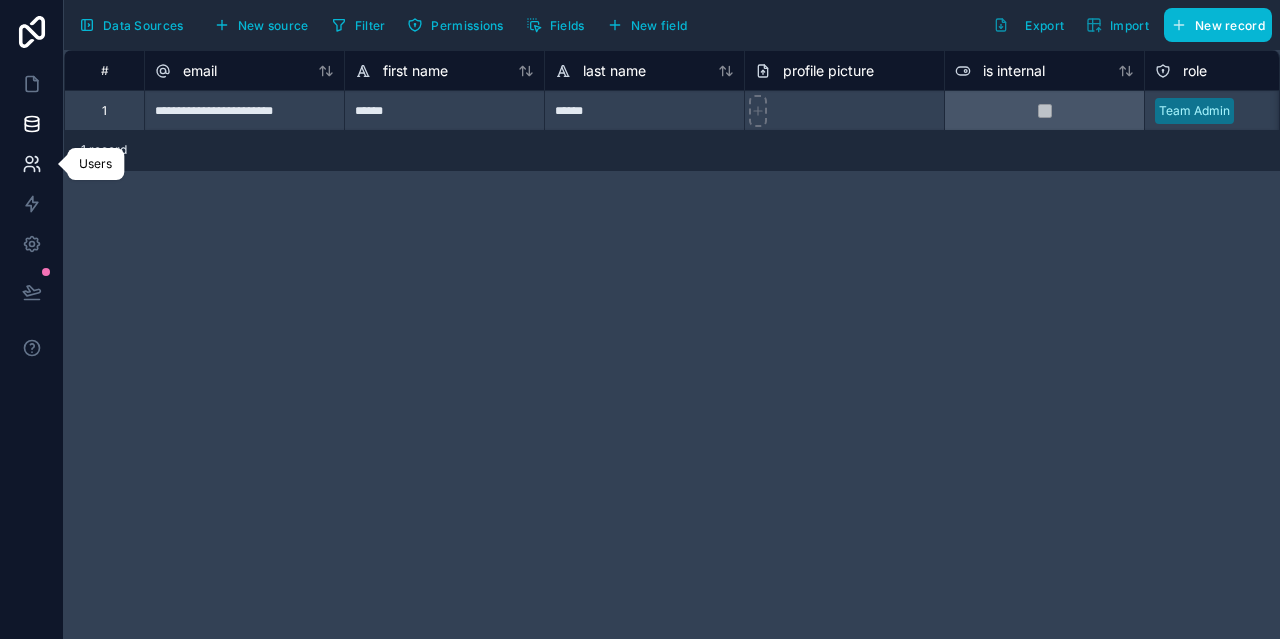 click at bounding box center [31, 164] 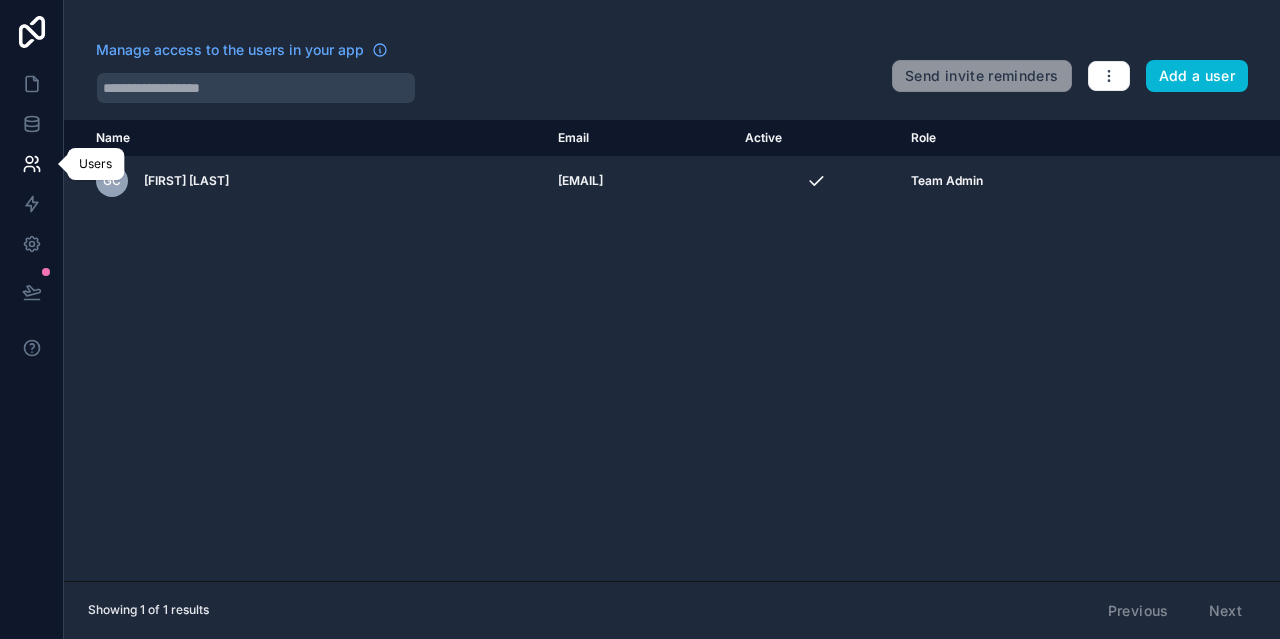 click 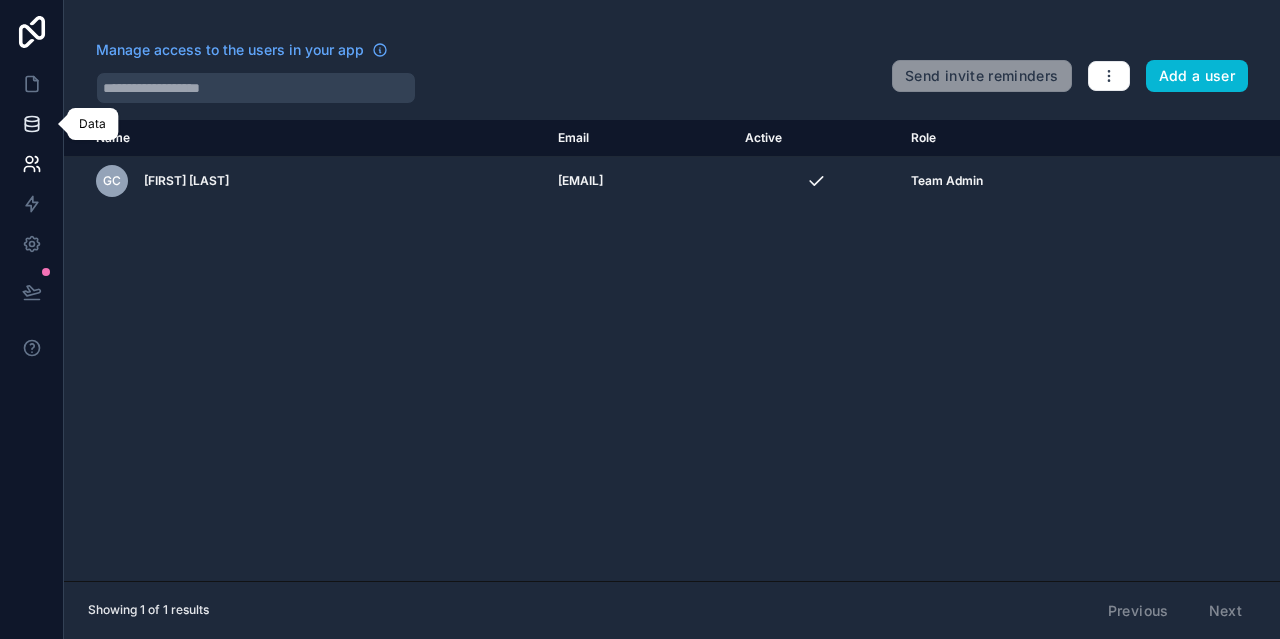click 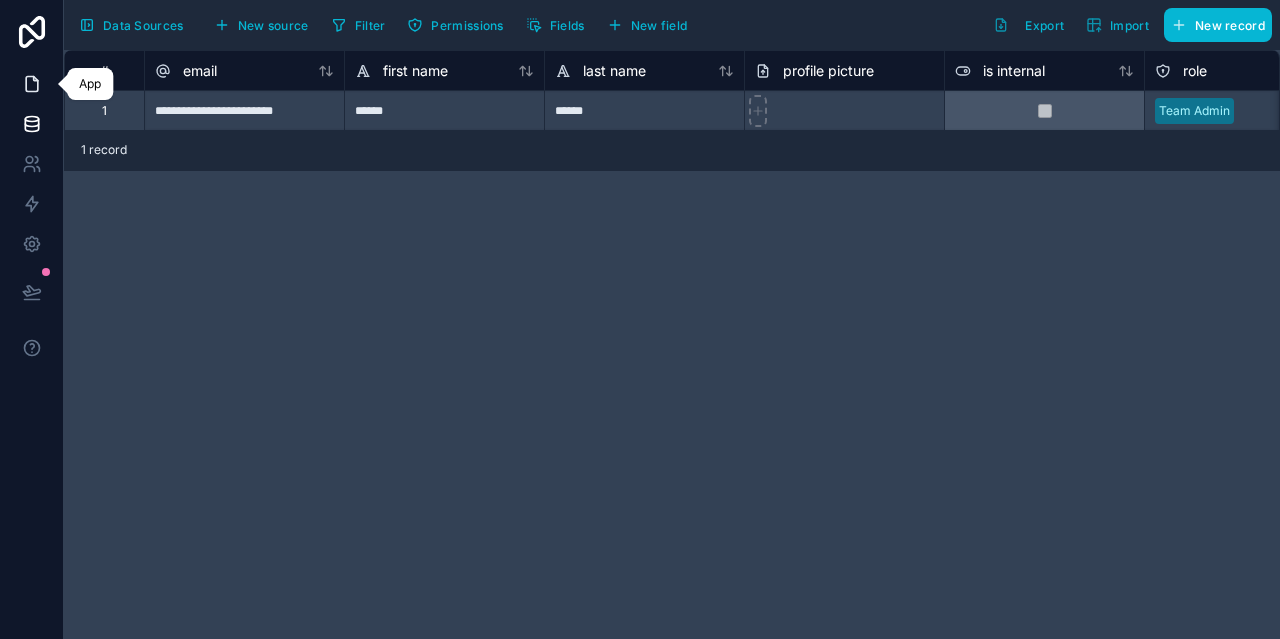 click 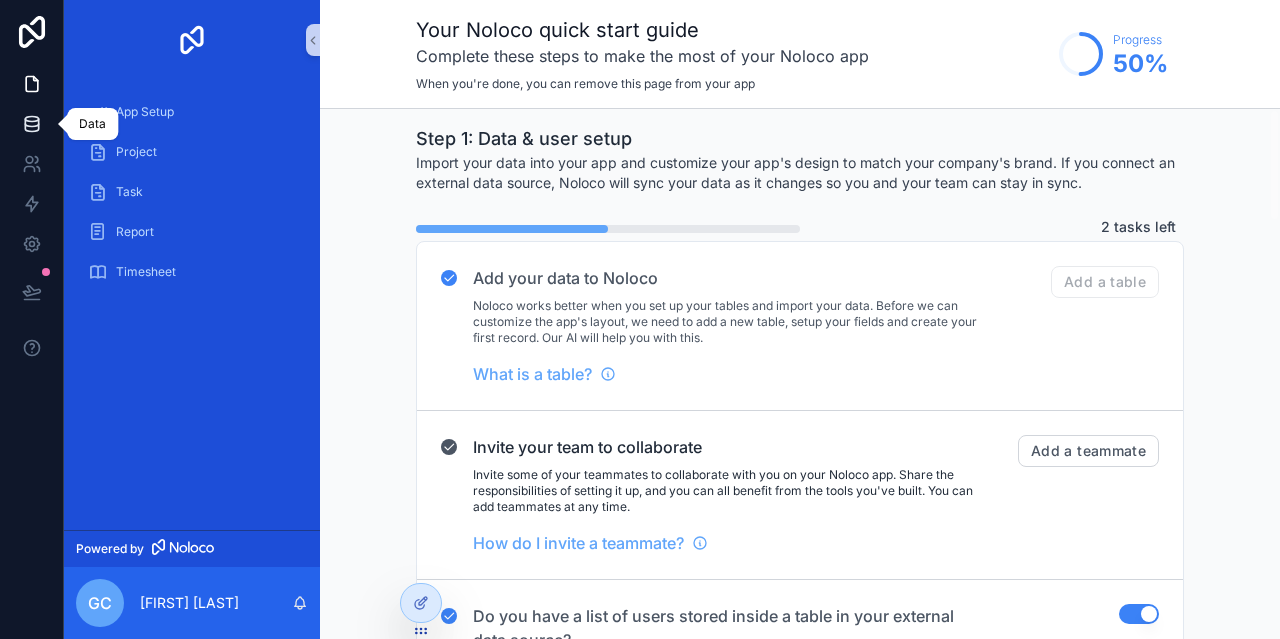 click 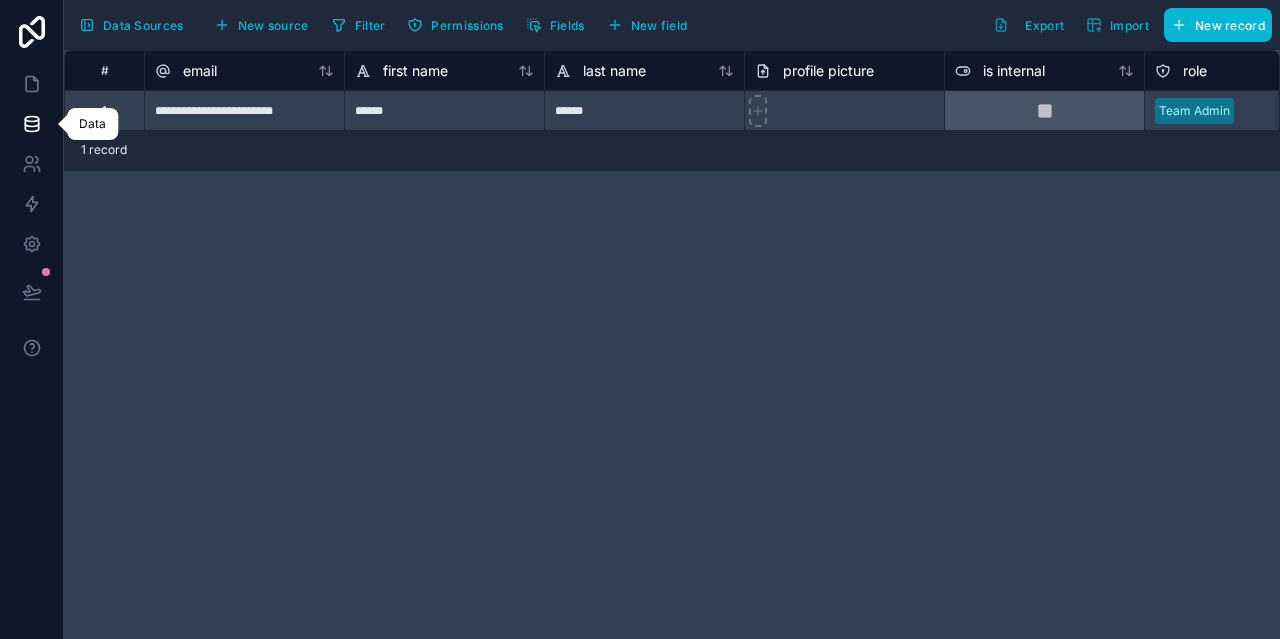 click 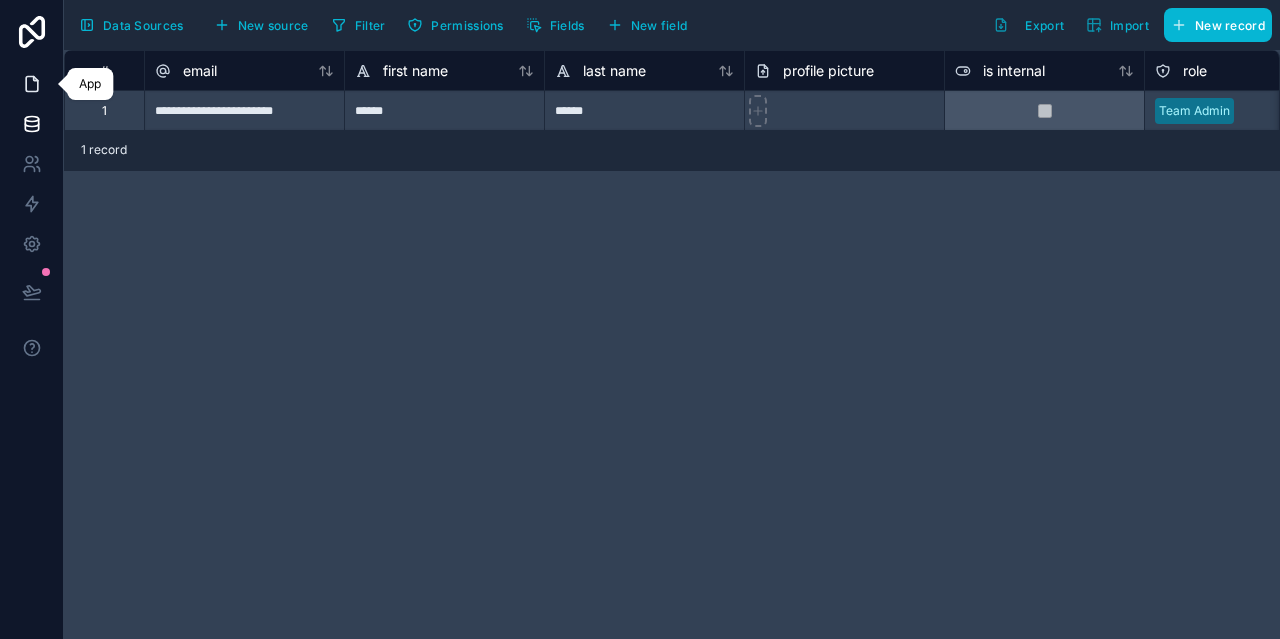 click 